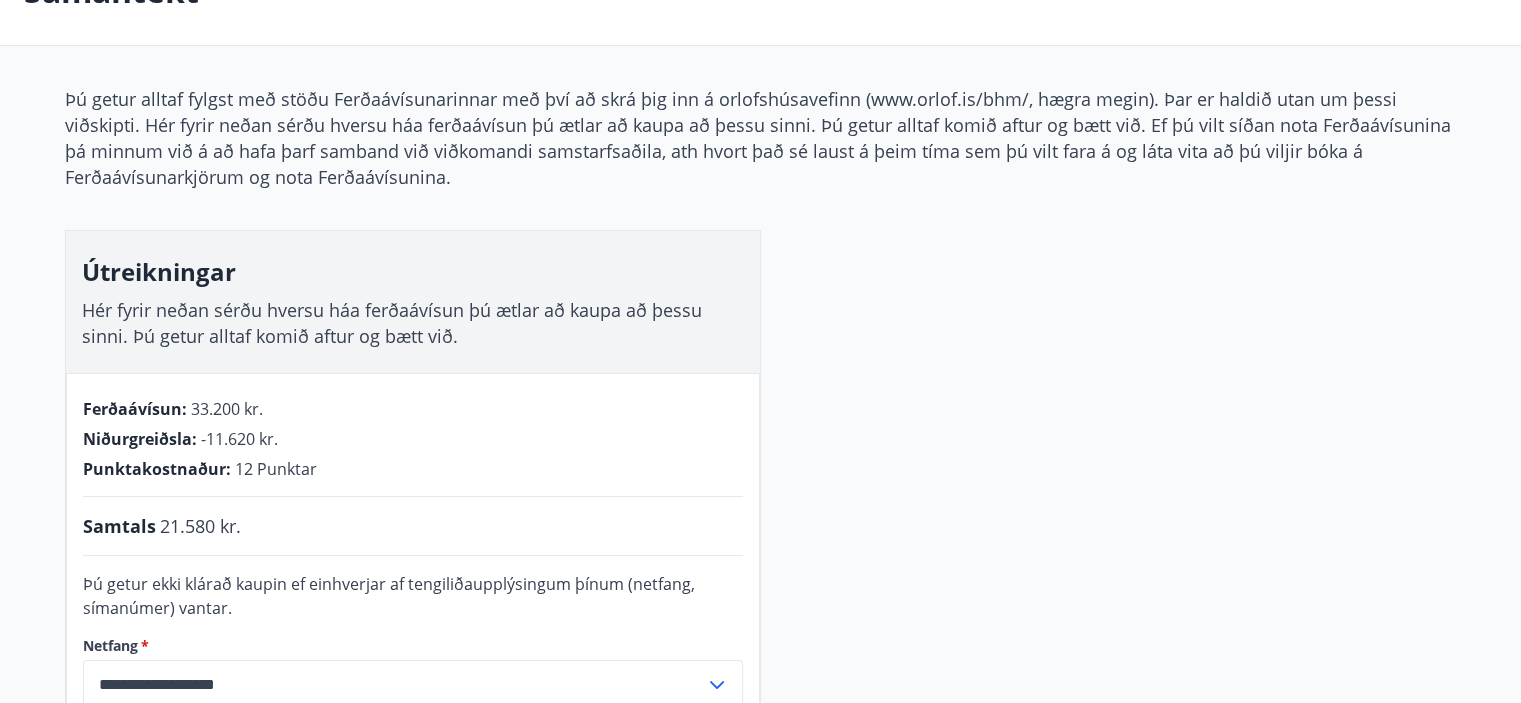 scroll, scrollTop: 0, scrollLeft: 0, axis: both 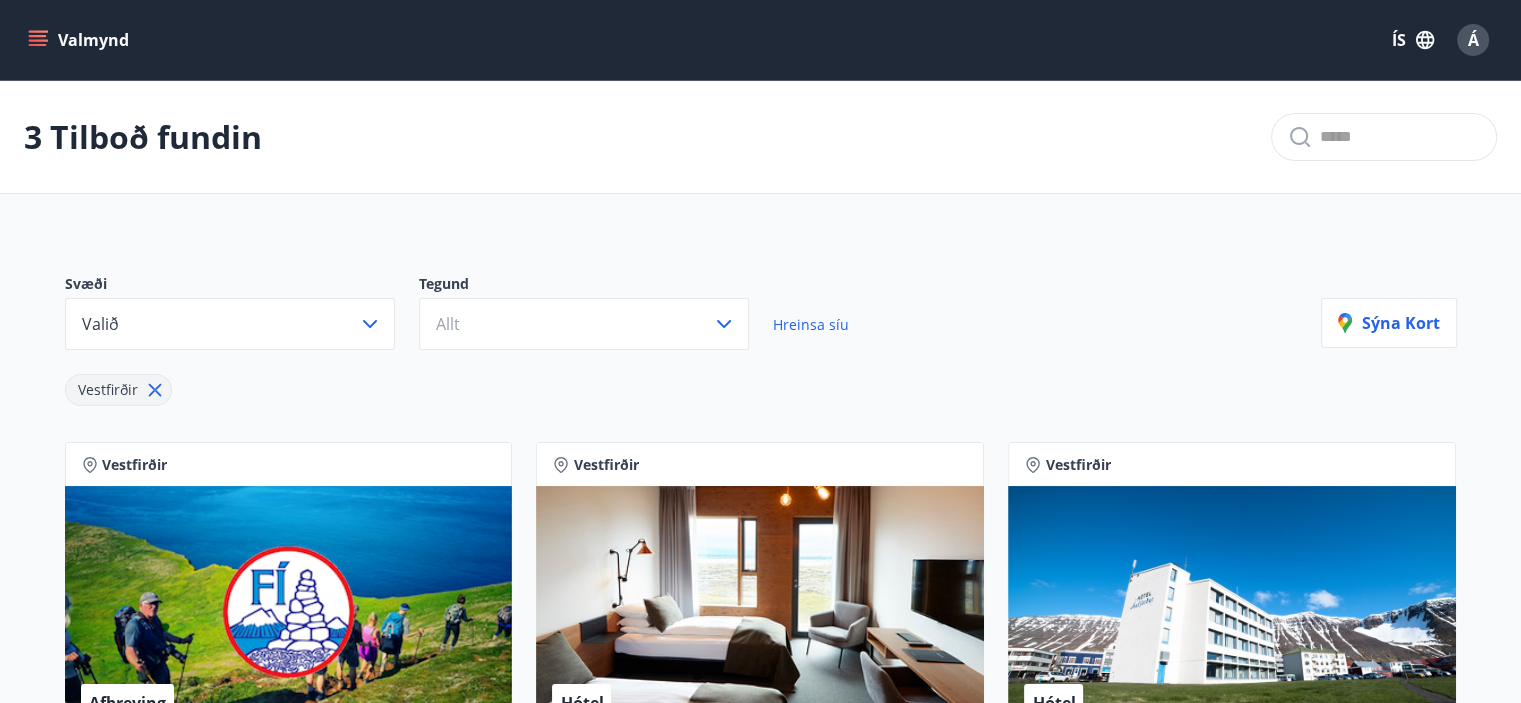 click 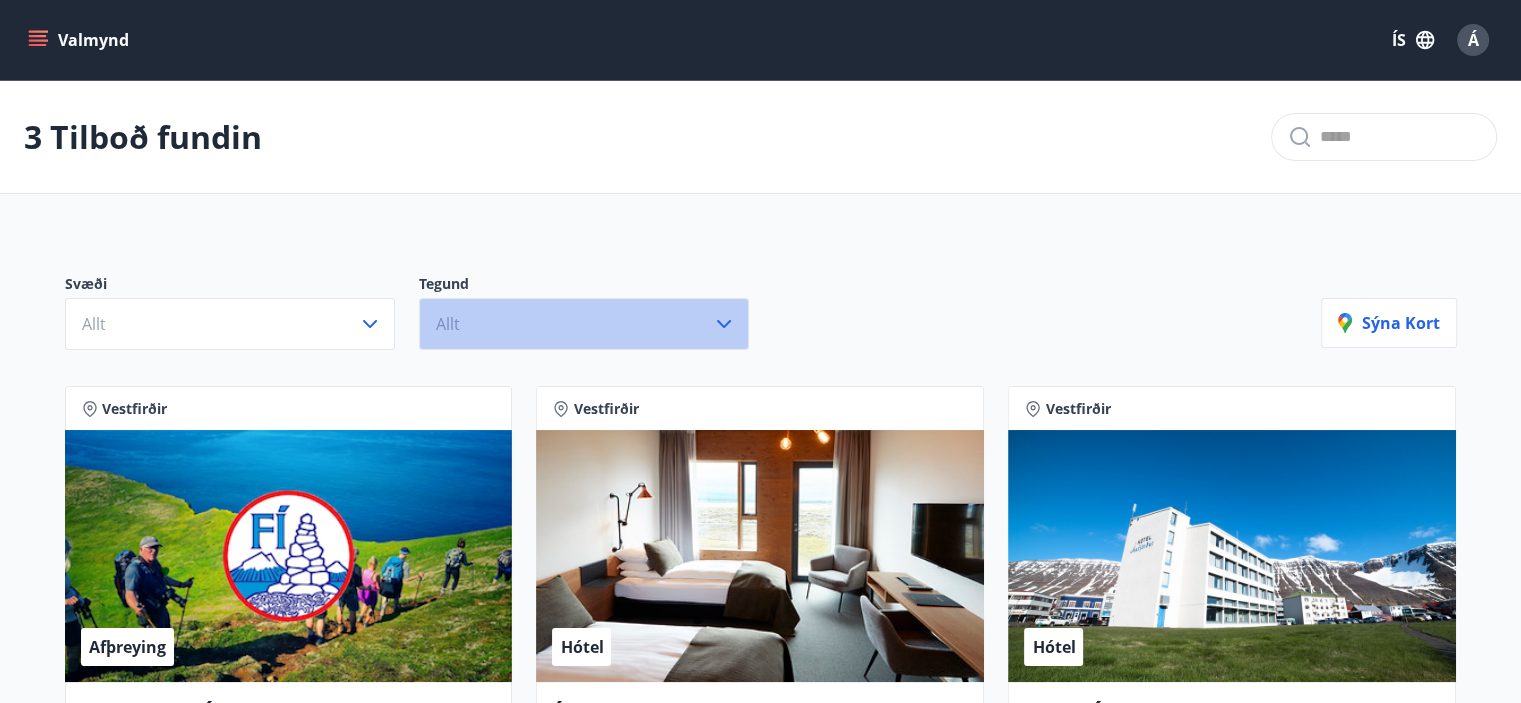click on "Allt" at bounding box center [584, 324] 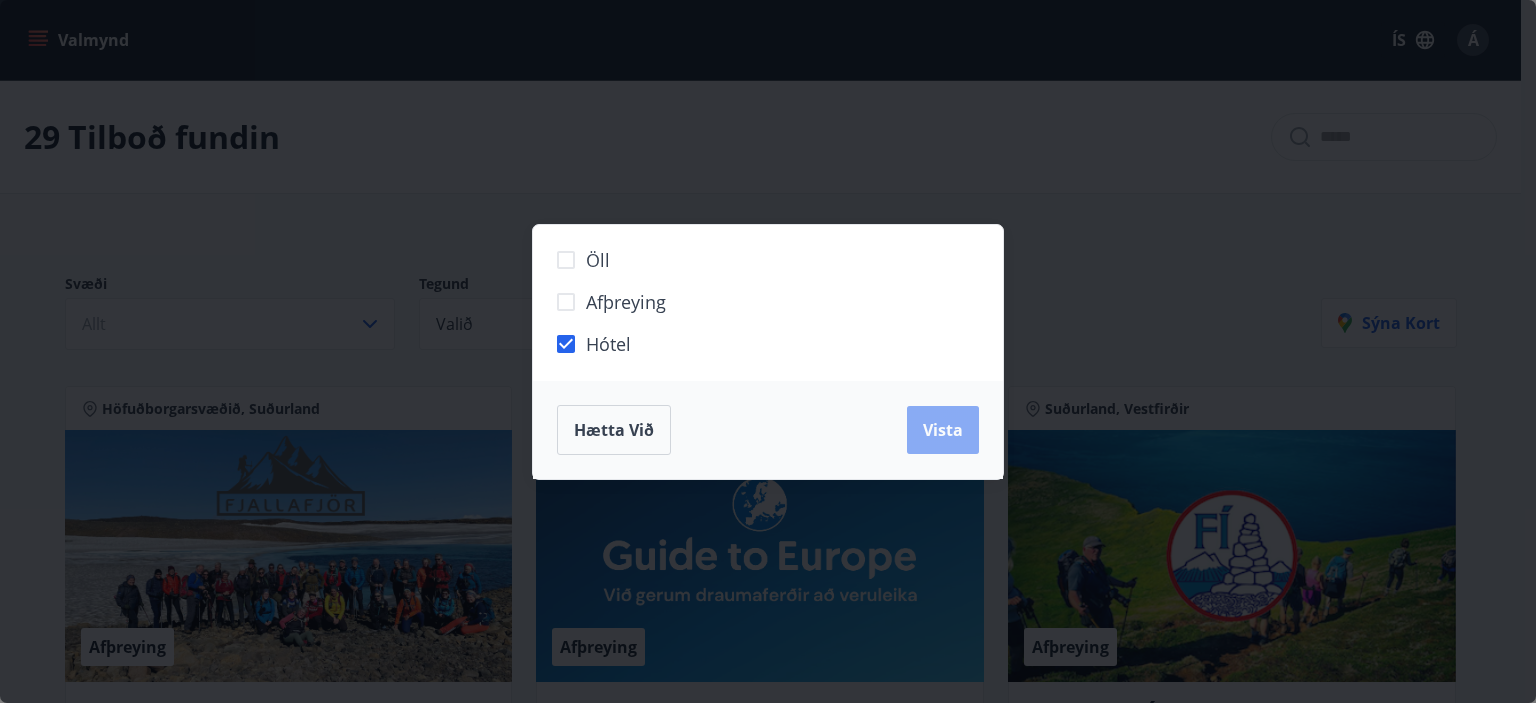 click on "Vista" at bounding box center [943, 430] 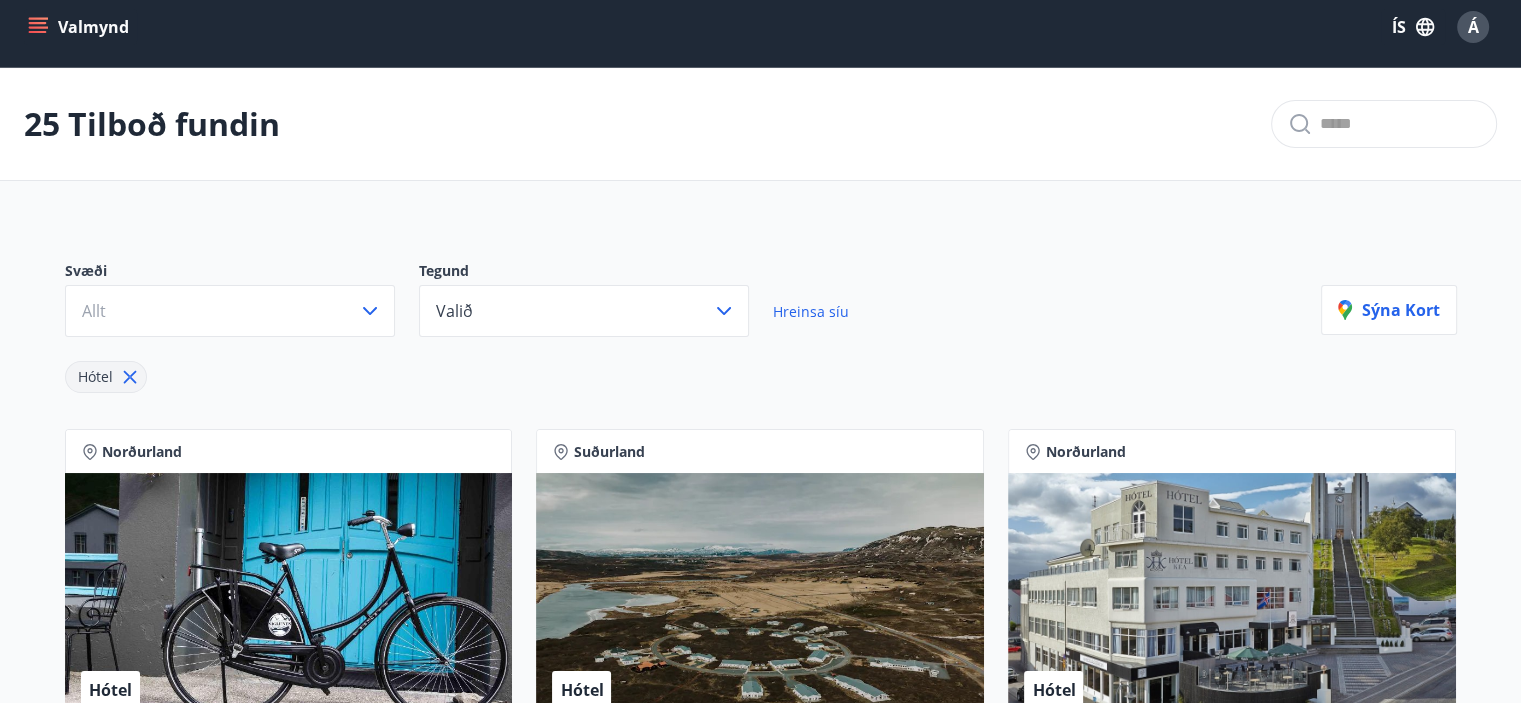 scroll, scrollTop: 200, scrollLeft: 0, axis: vertical 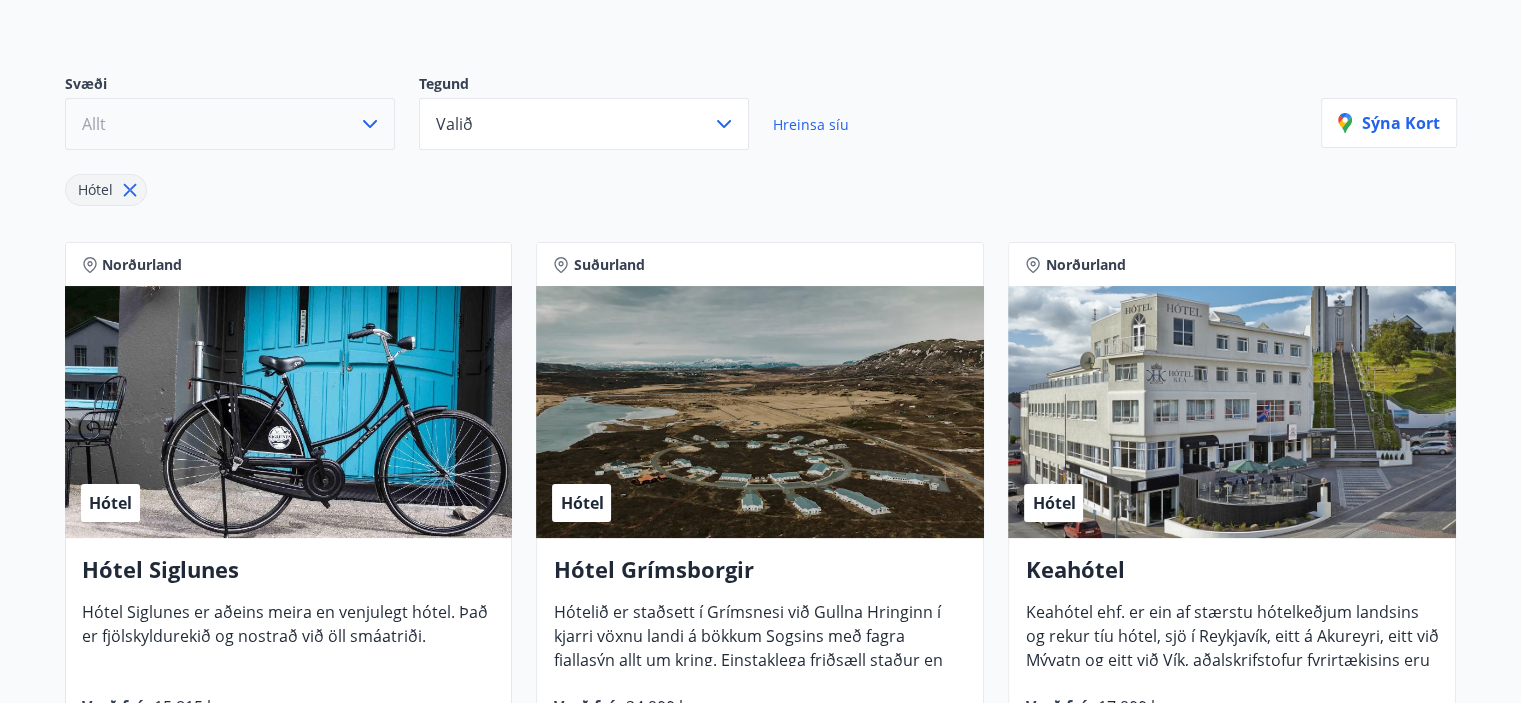 click on "Allt" at bounding box center [230, 124] 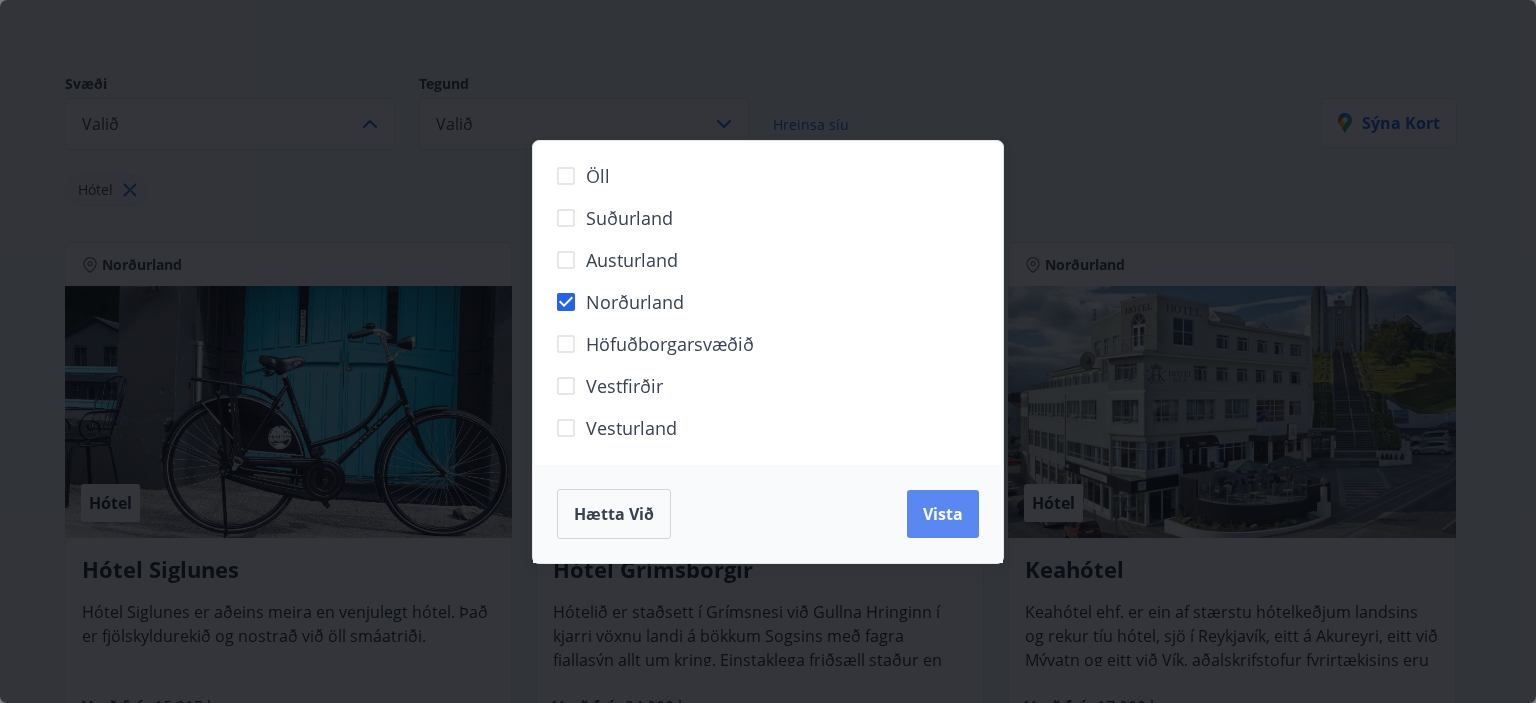 click on "Vista" at bounding box center (943, 514) 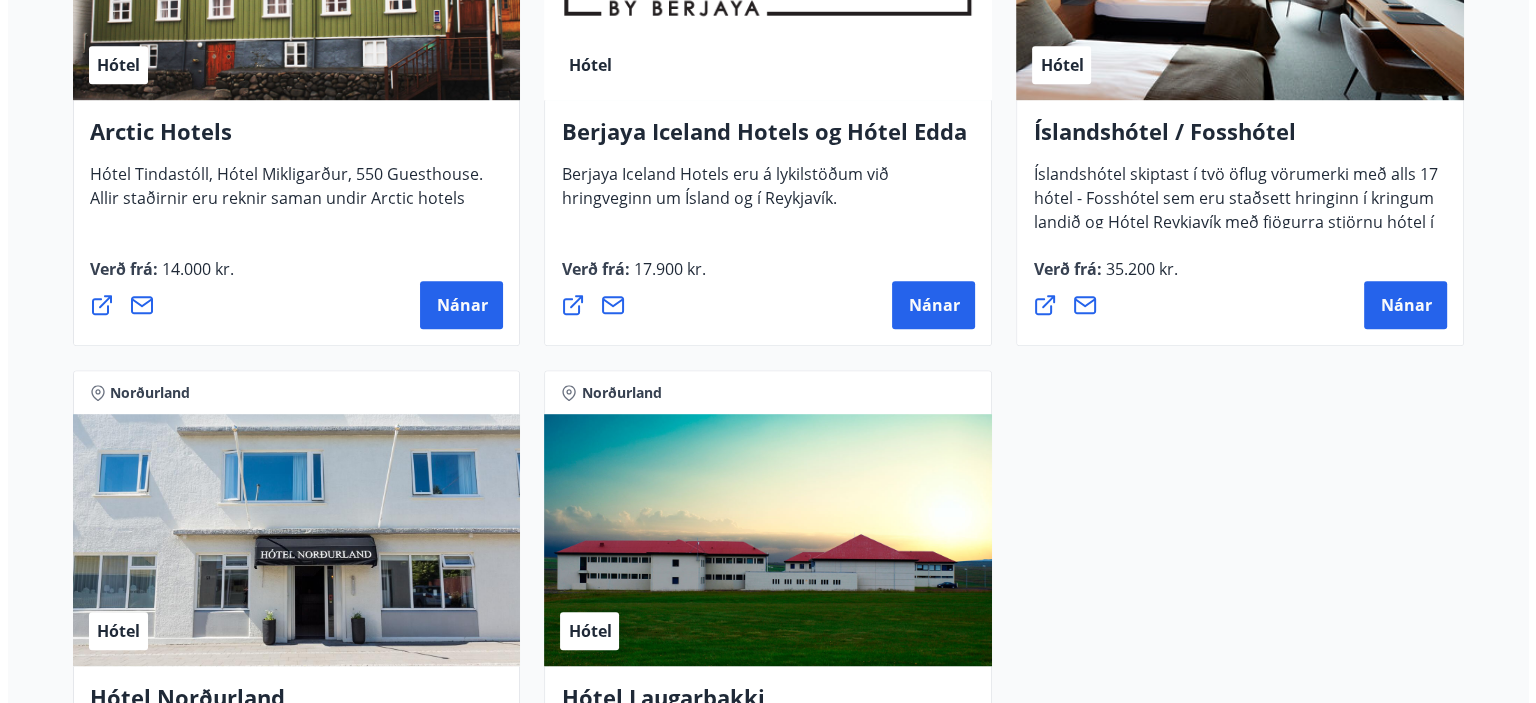 scroll, scrollTop: 1400, scrollLeft: 0, axis: vertical 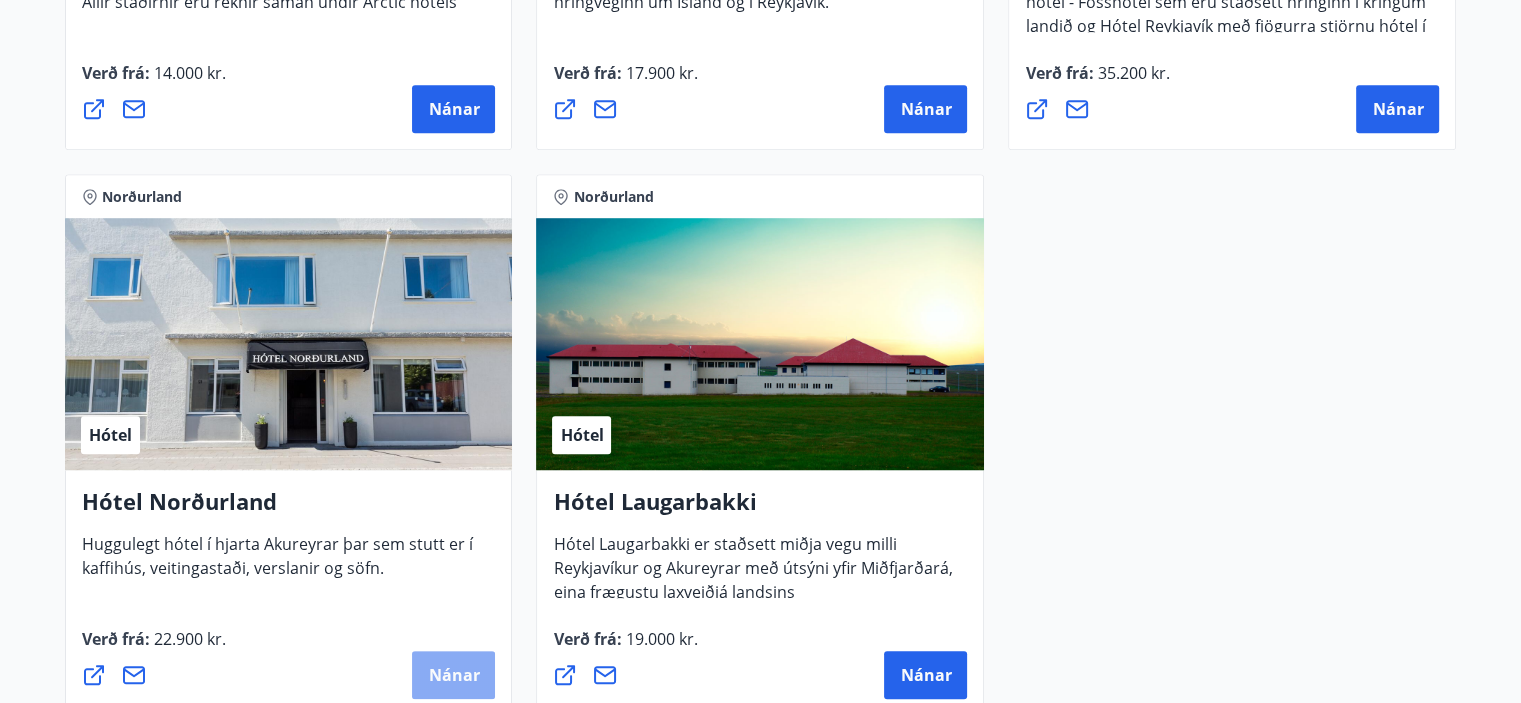 click on "Nánar" at bounding box center [453, 675] 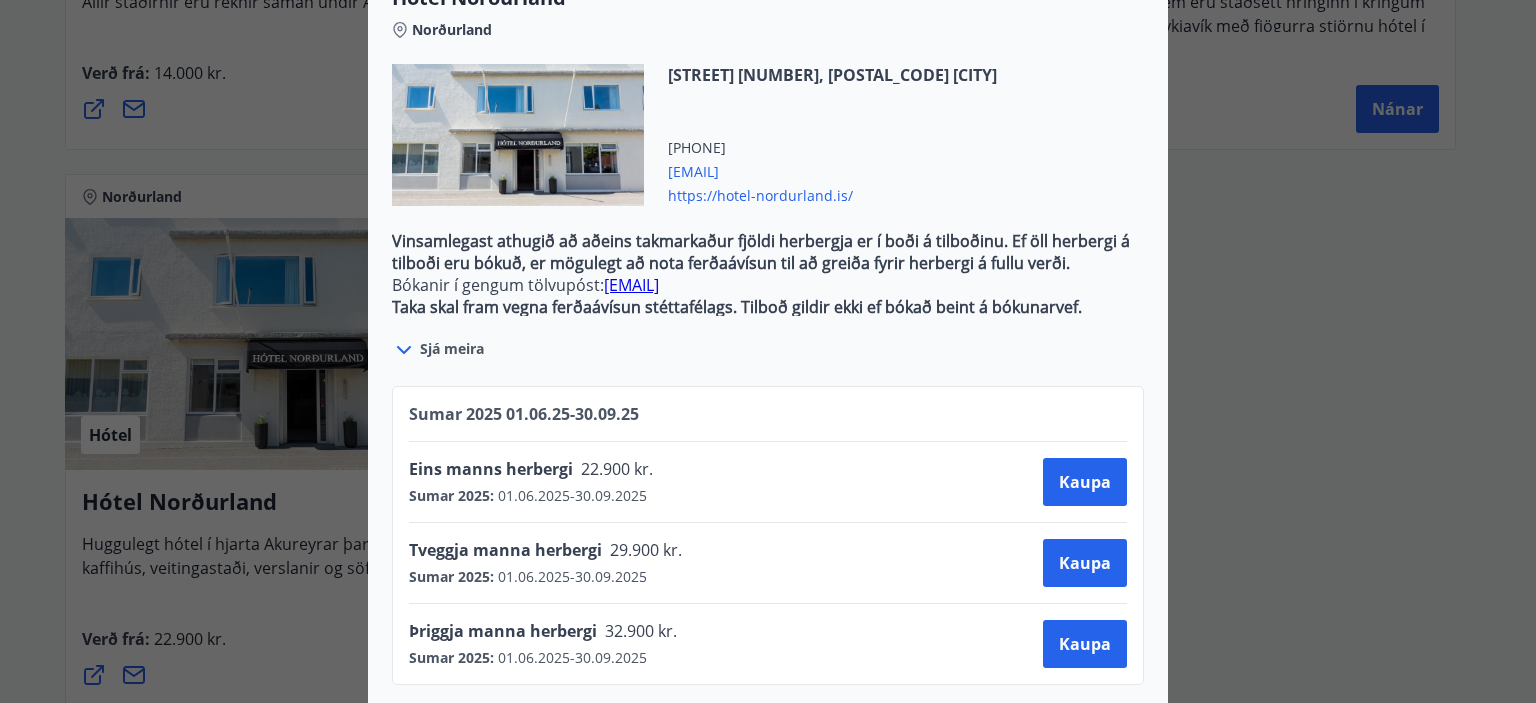 scroll, scrollTop: 651, scrollLeft: 0, axis: vertical 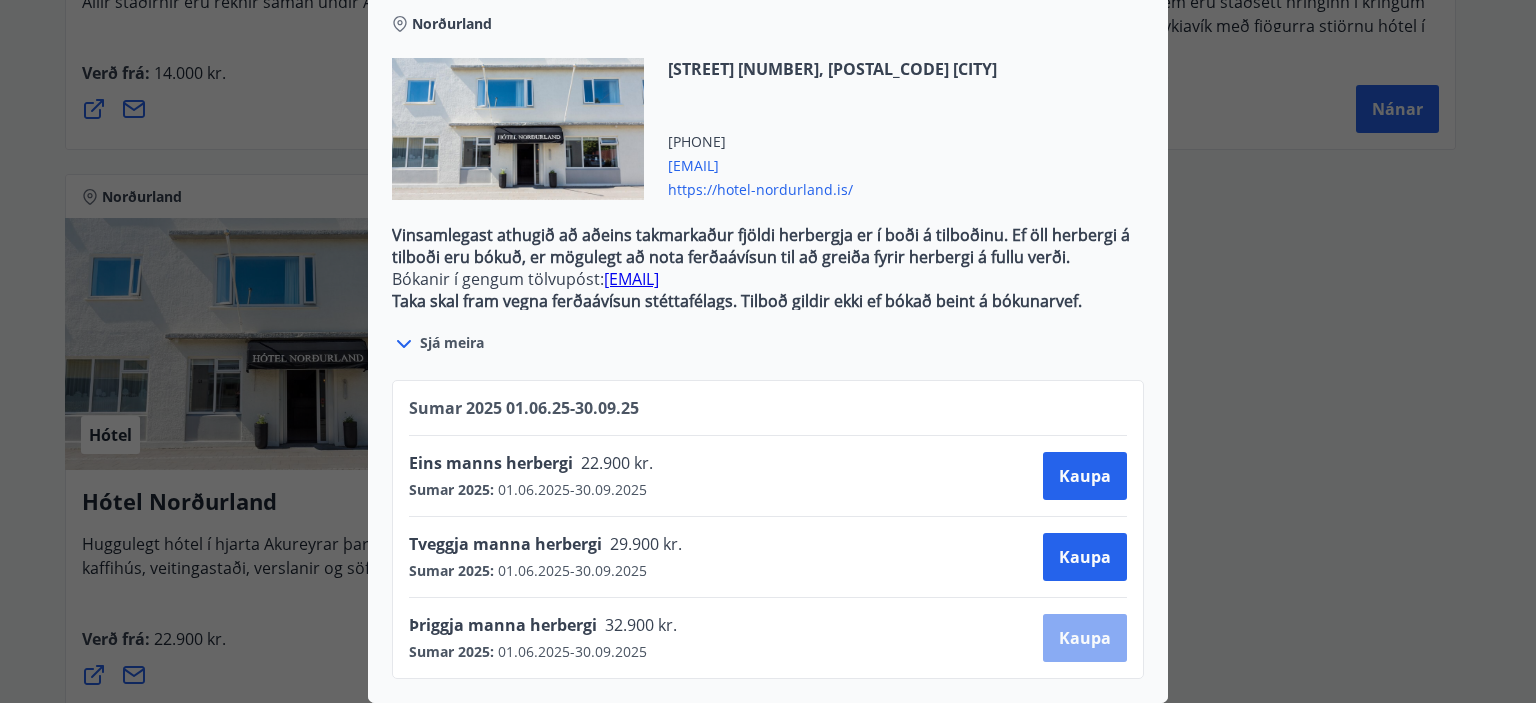 click on "Kaupa" at bounding box center [1085, 638] 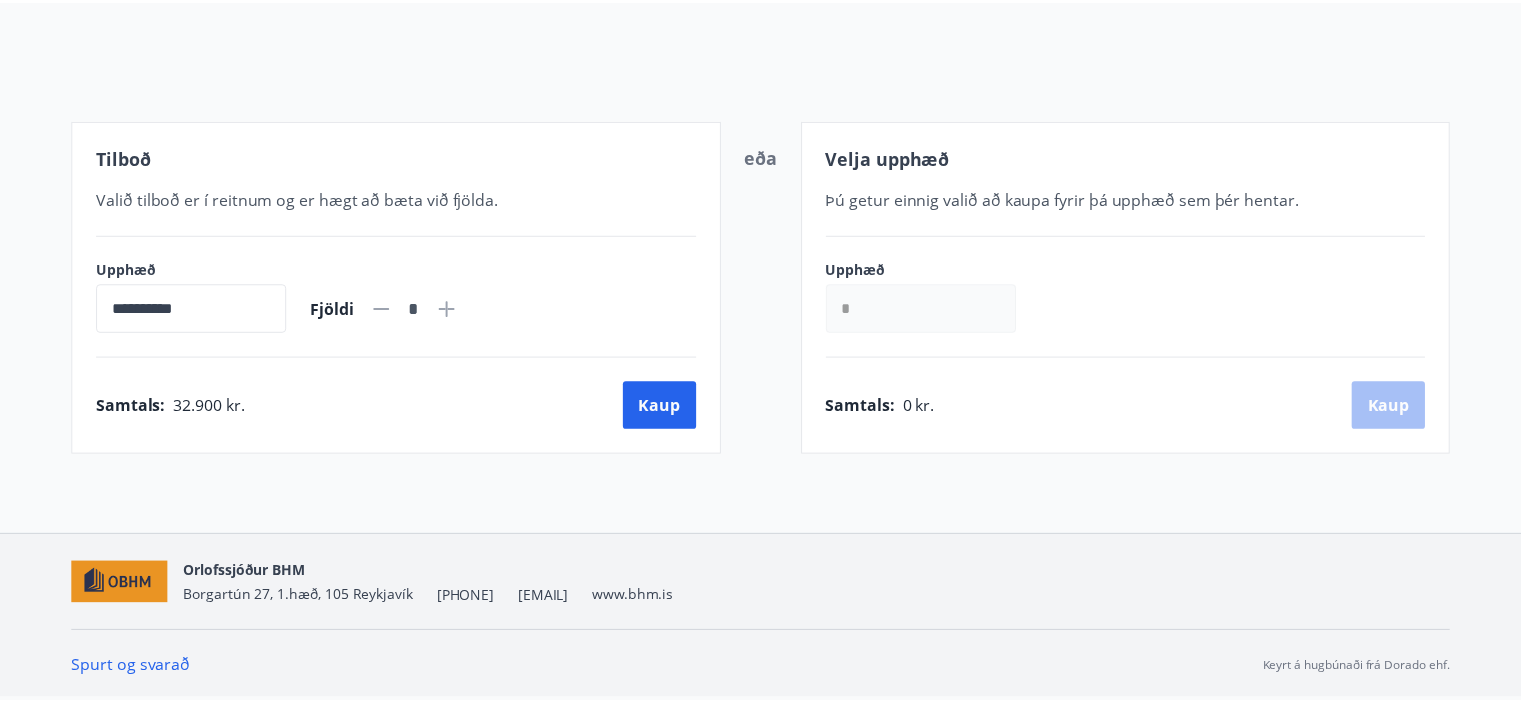scroll, scrollTop: 196, scrollLeft: 0, axis: vertical 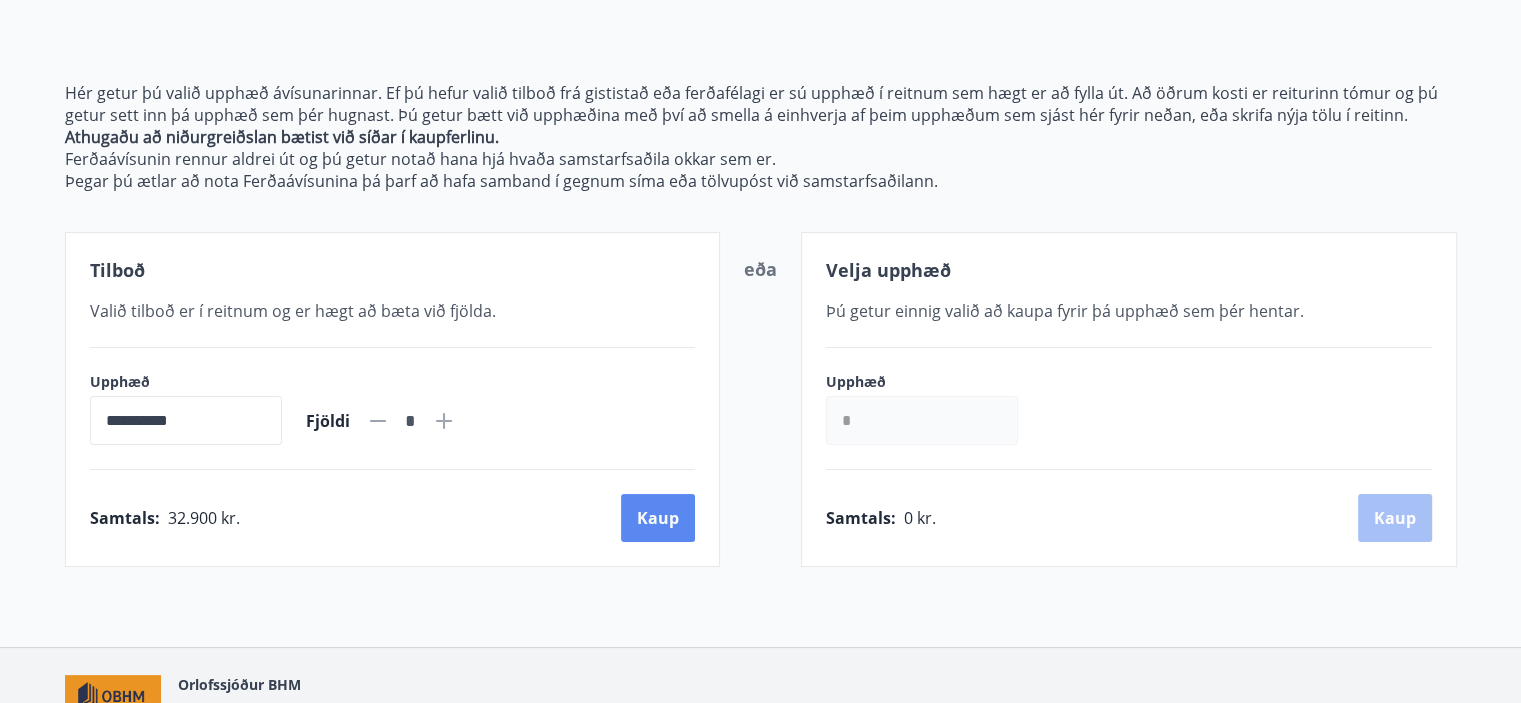 click on "Kaup" at bounding box center [658, 518] 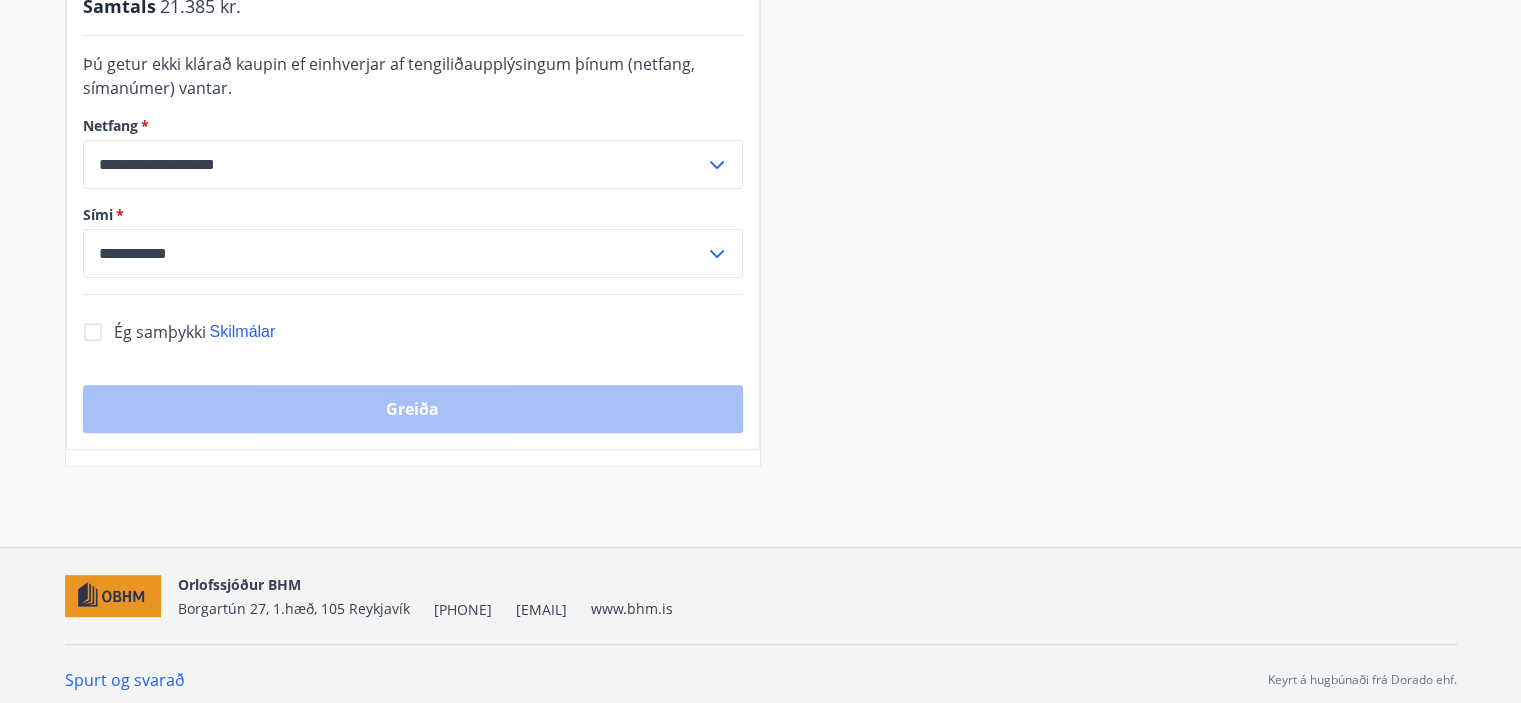 scroll, scrollTop: 673, scrollLeft: 0, axis: vertical 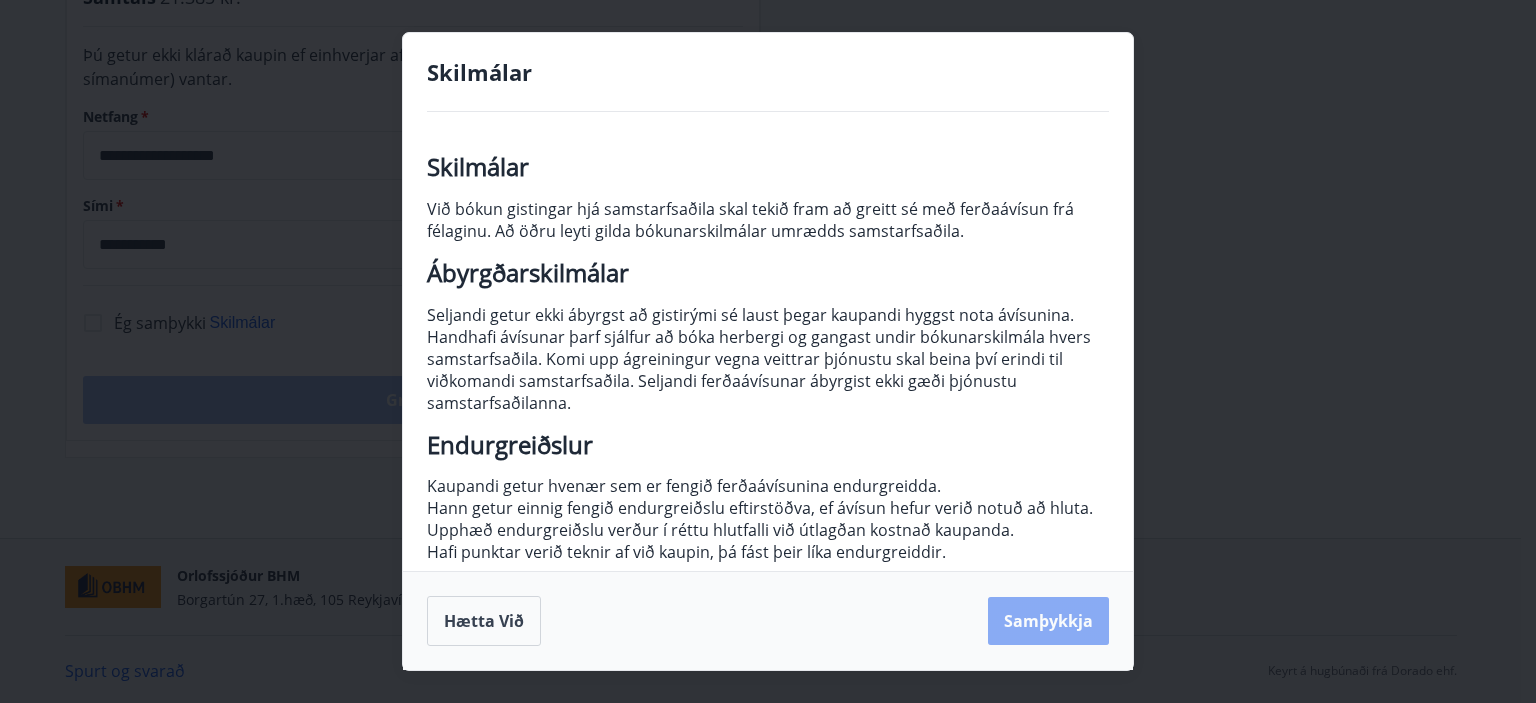 click on "Samþykkja" at bounding box center (1048, 621) 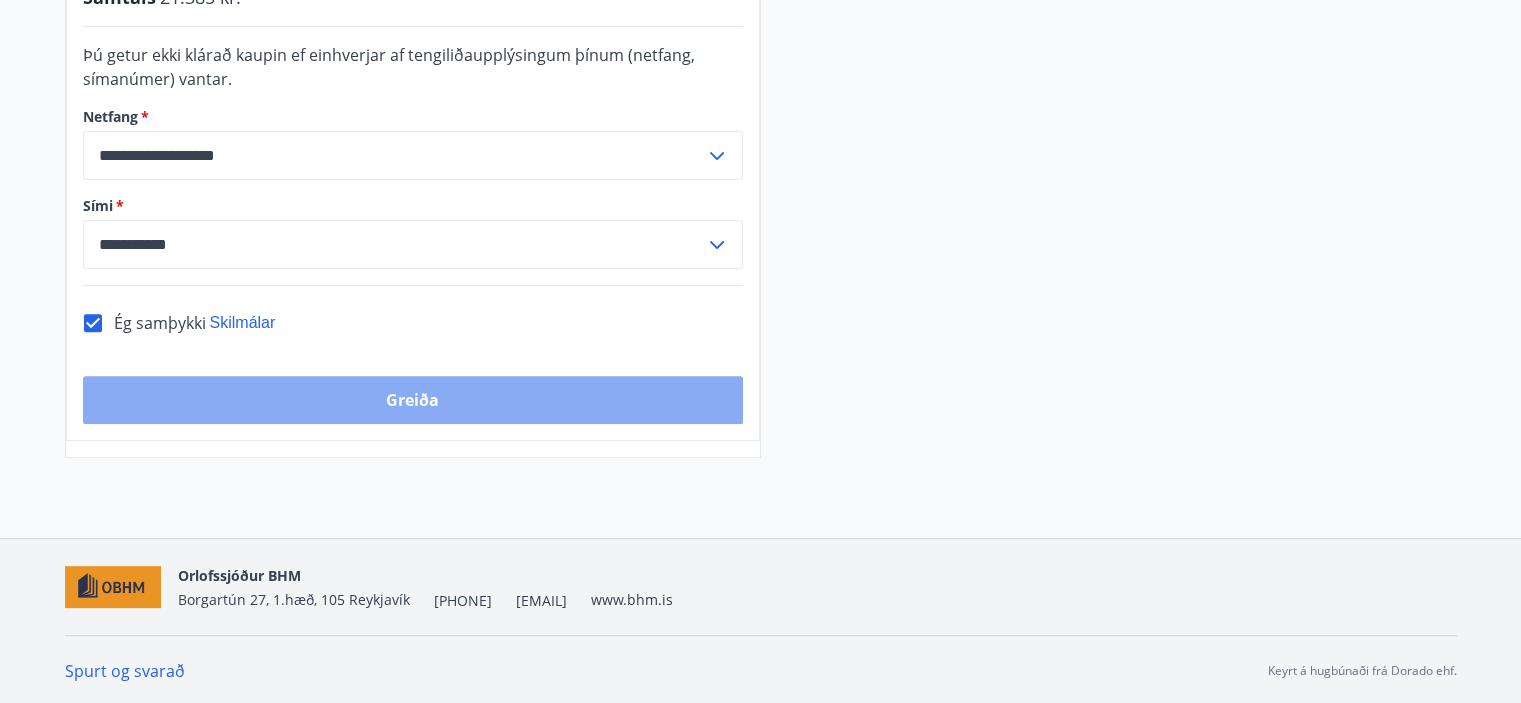 click on "Greiða" at bounding box center (413, 400) 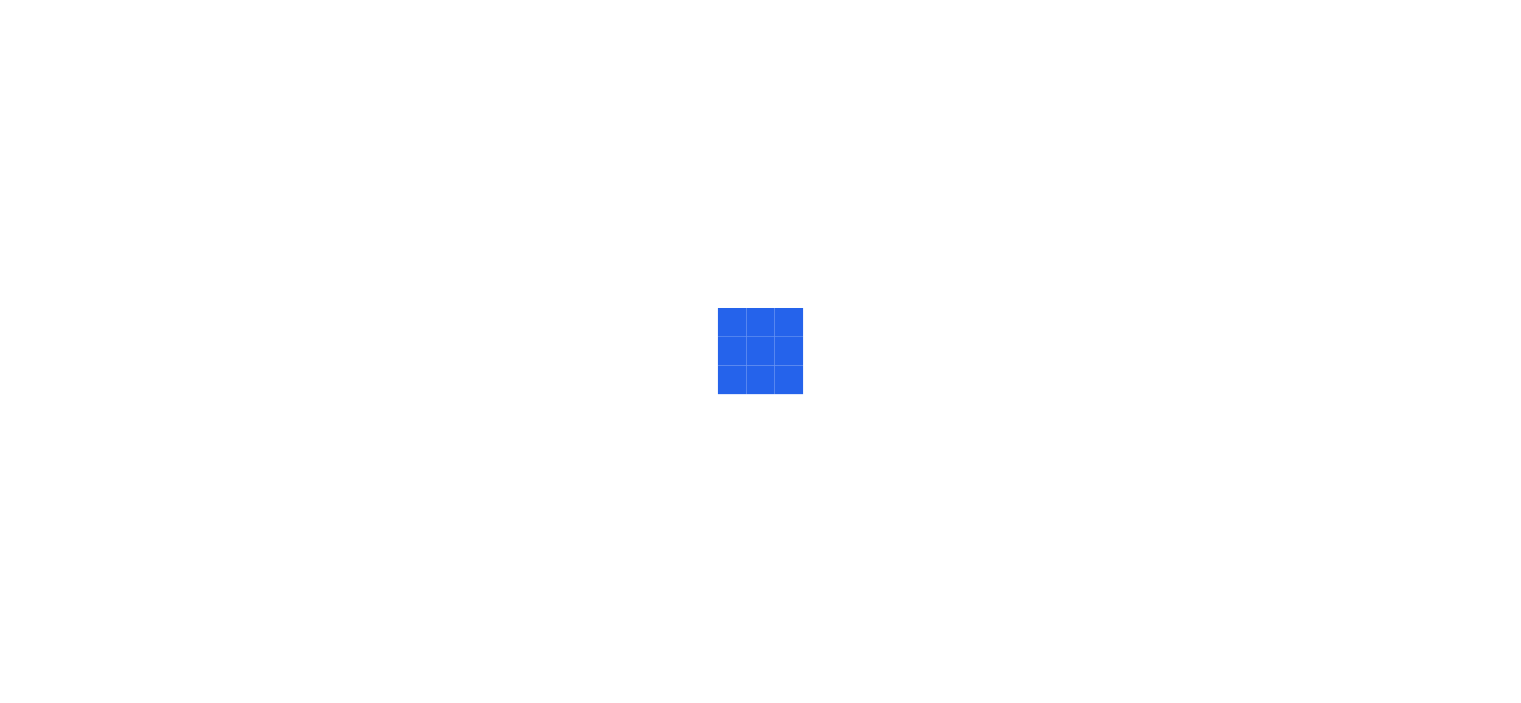 scroll, scrollTop: 0, scrollLeft: 0, axis: both 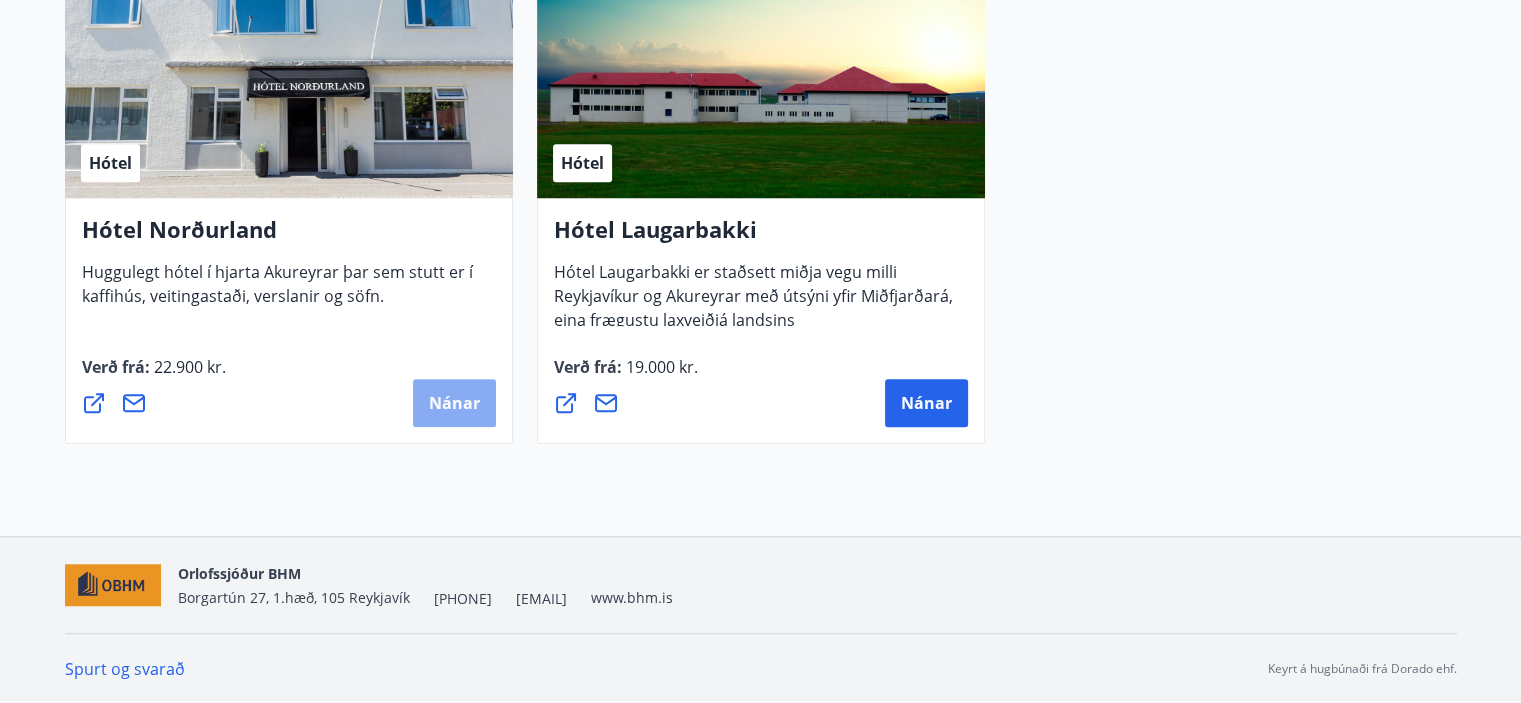 click on "Nánar" at bounding box center (454, 403) 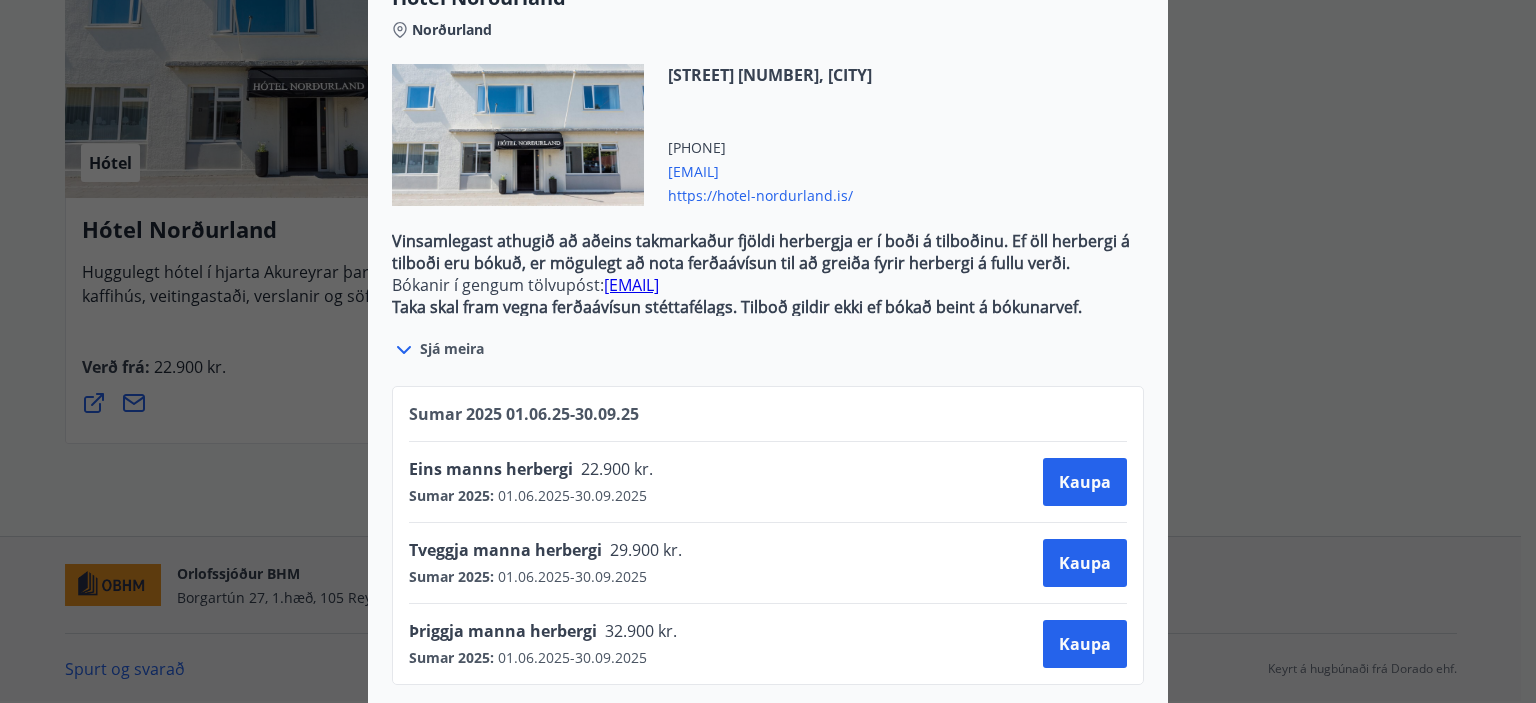scroll, scrollTop: 651, scrollLeft: 0, axis: vertical 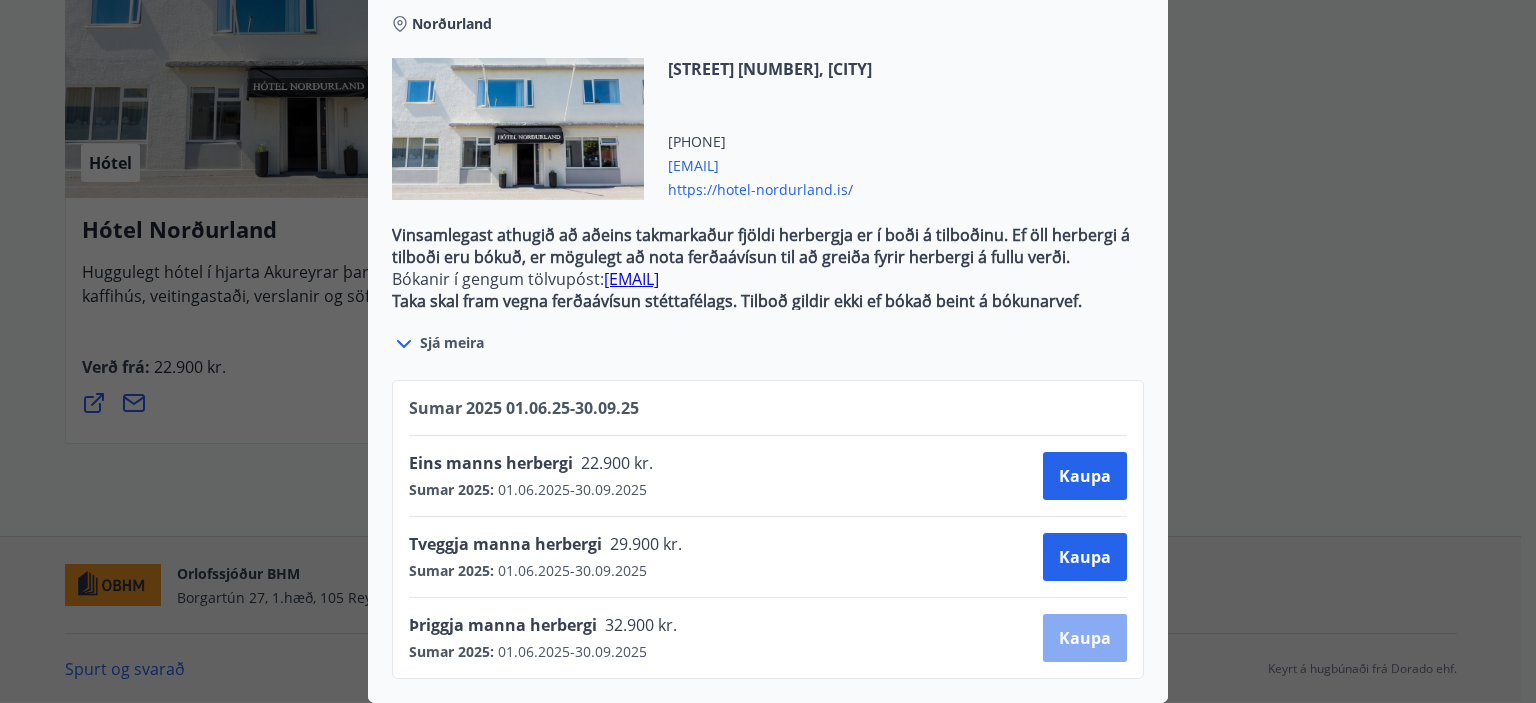 click on "Kaupa" at bounding box center [1085, 638] 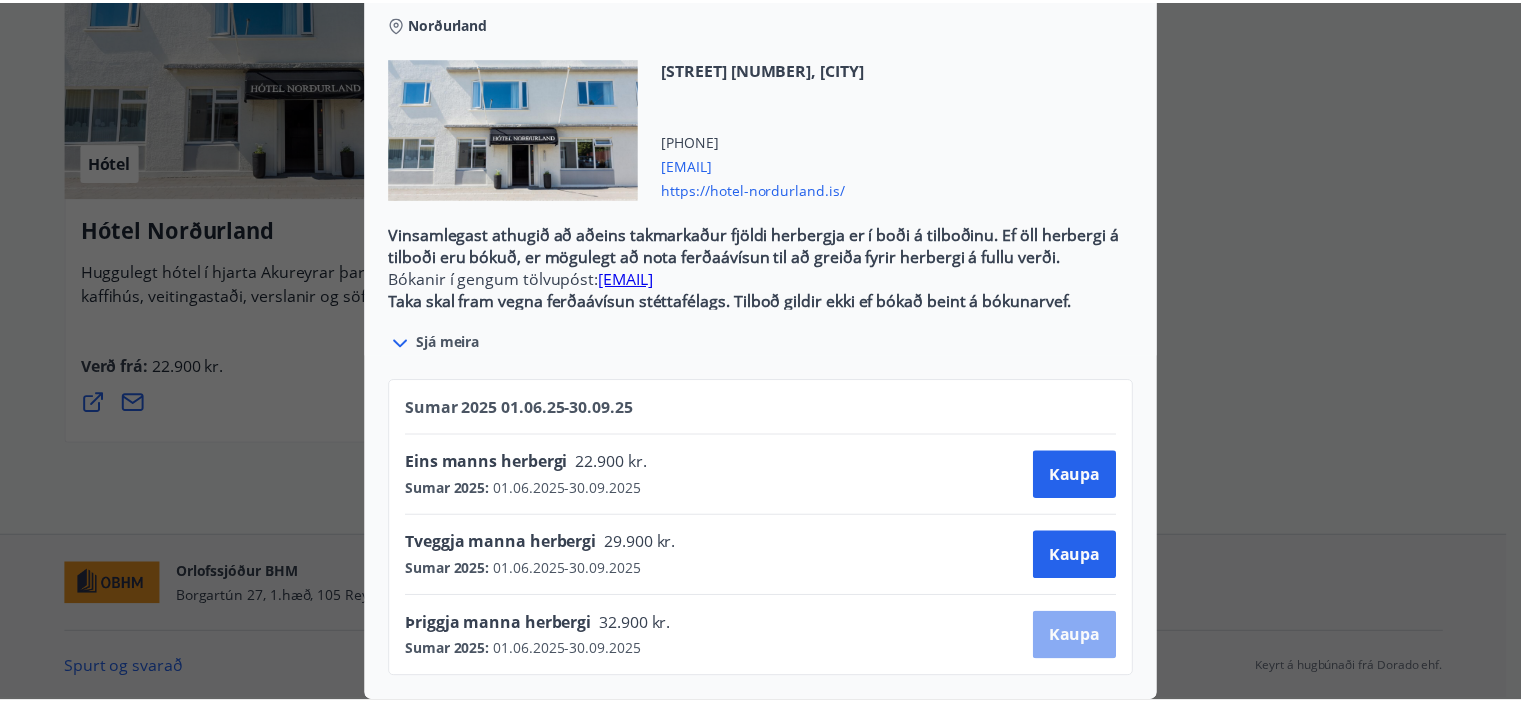 scroll, scrollTop: 196, scrollLeft: 0, axis: vertical 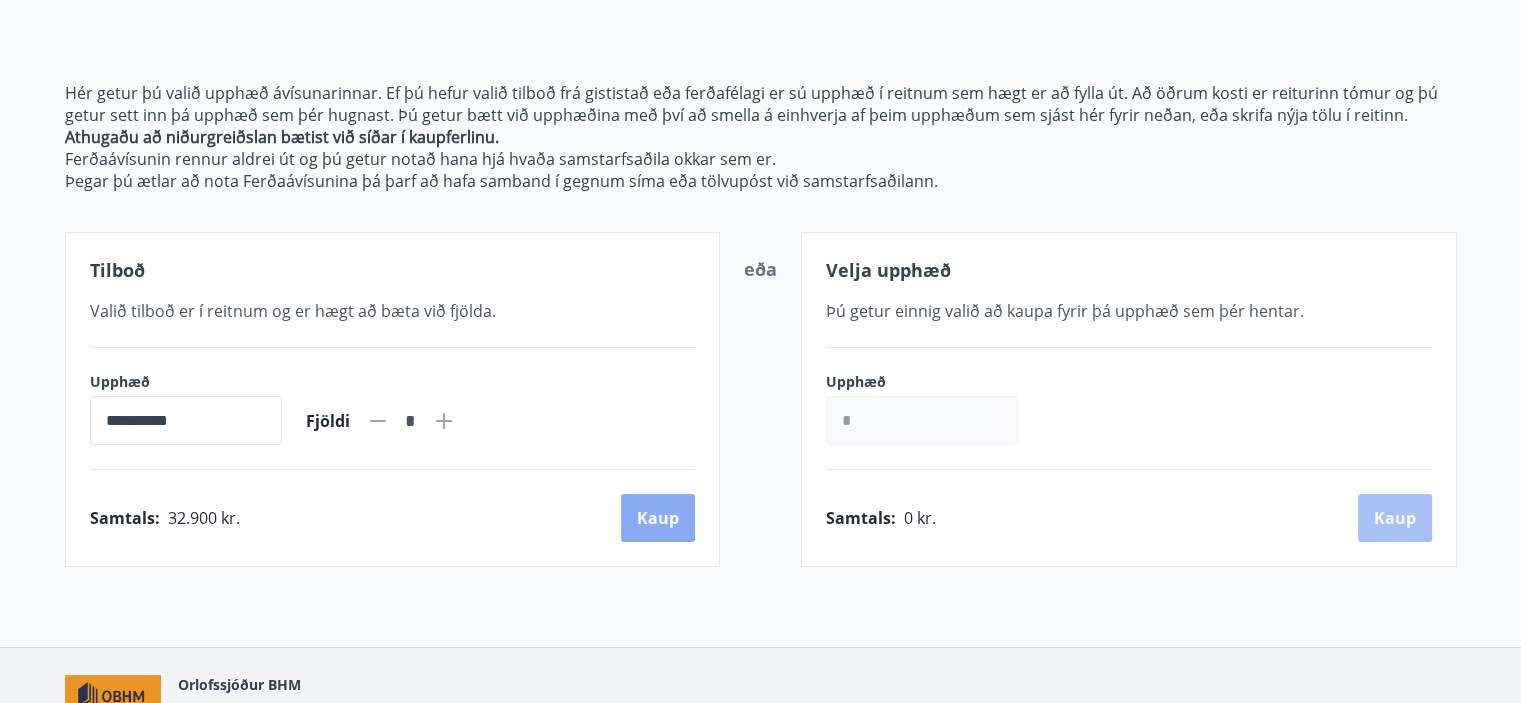 click on "Kaup" at bounding box center [658, 518] 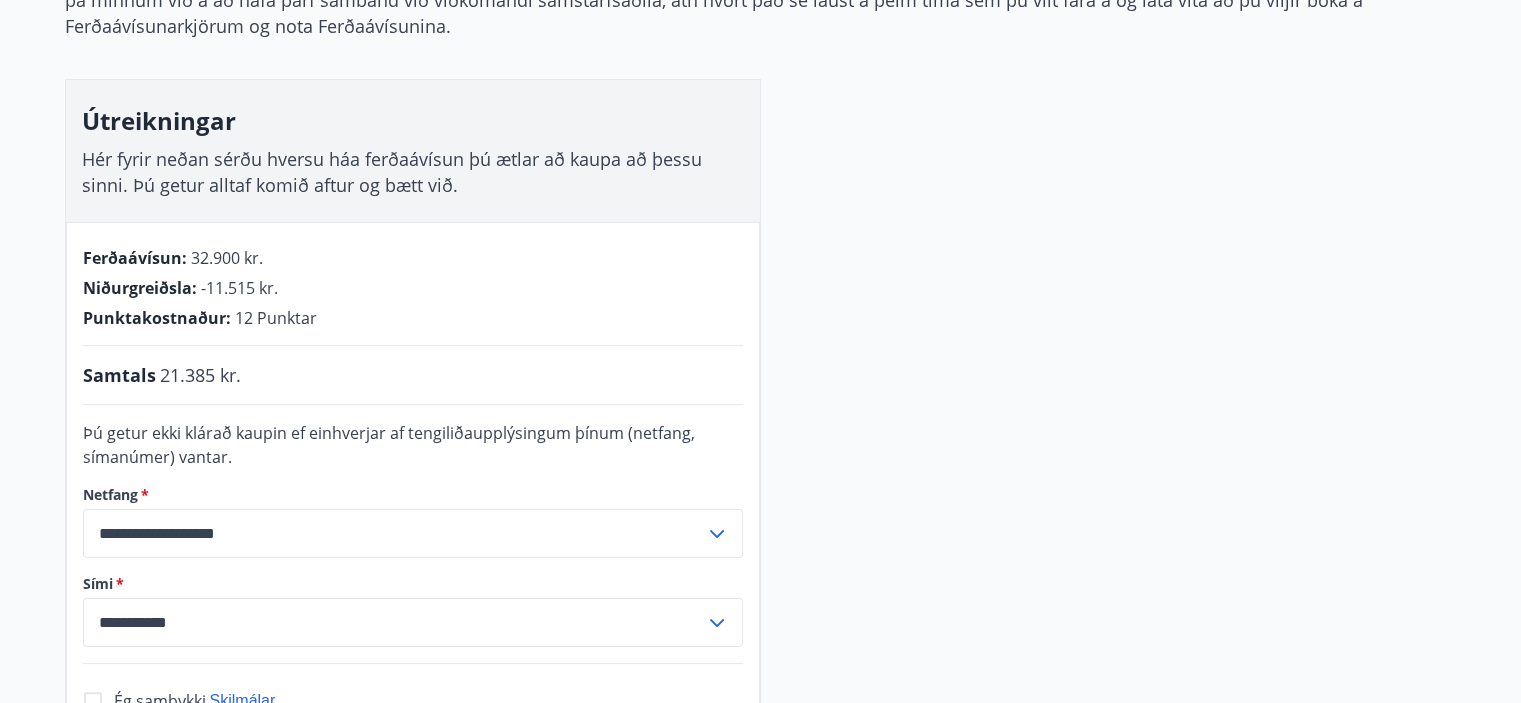 scroll, scrollTop: 496, scrollLeft: 0, axis: vertical 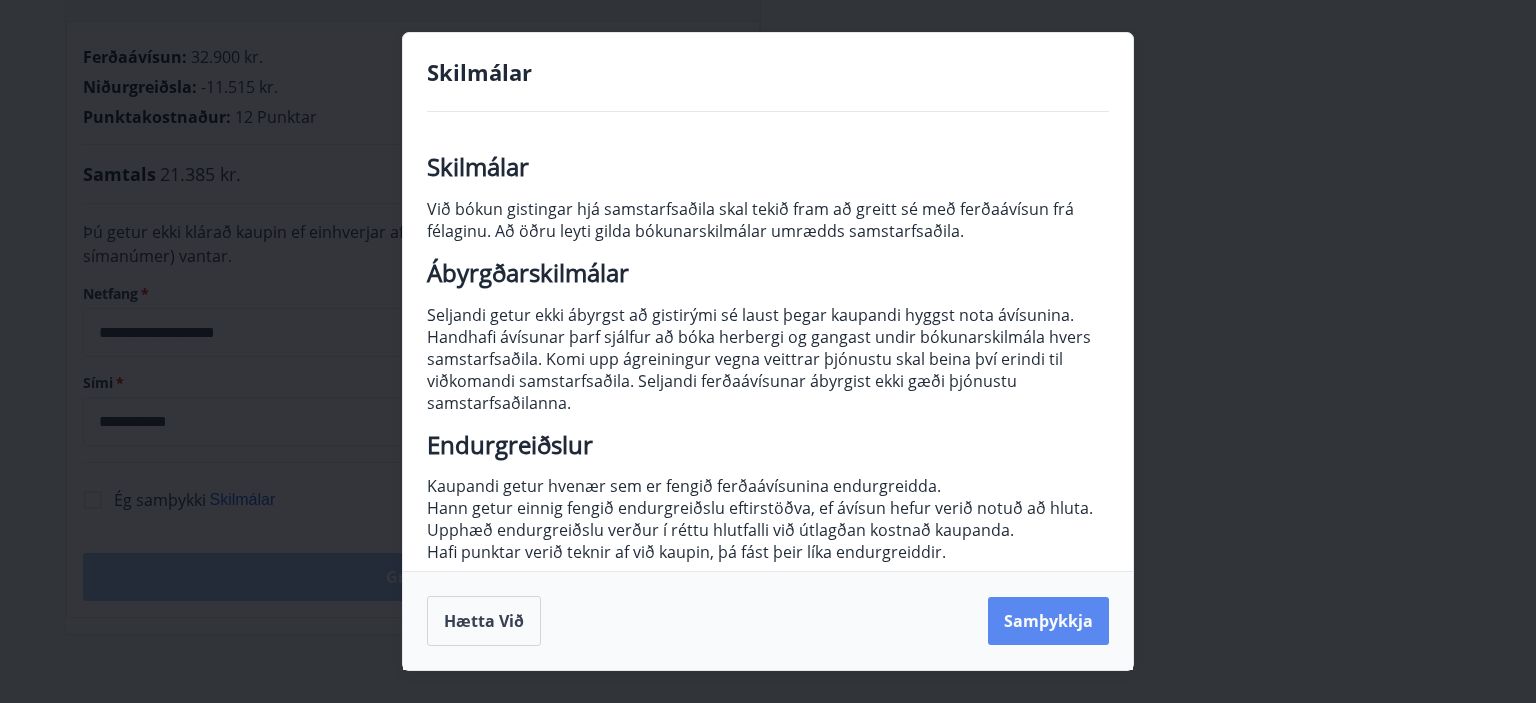 click on "Samþykkja" at bounding box center [1048, 621] 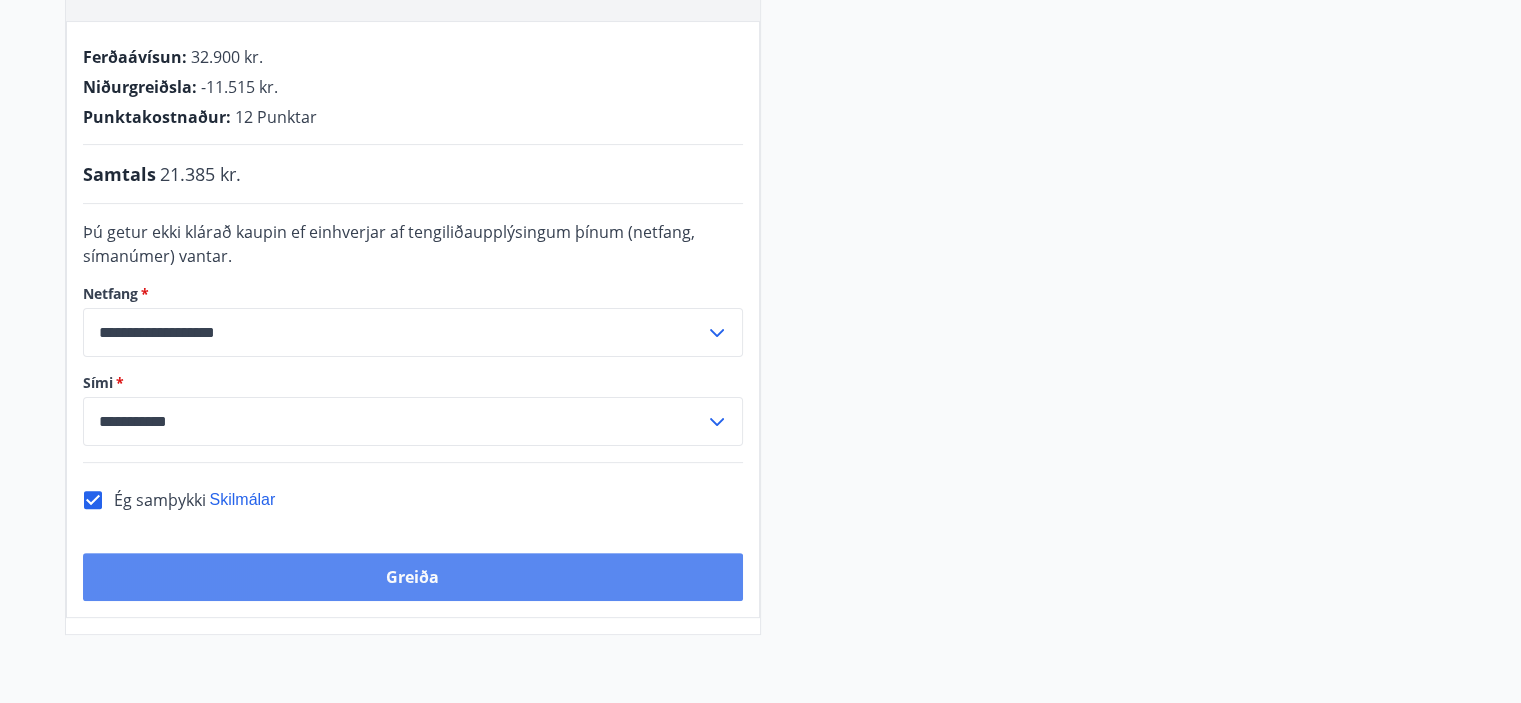 click on "Greiða" at bounding box center [413, 577] 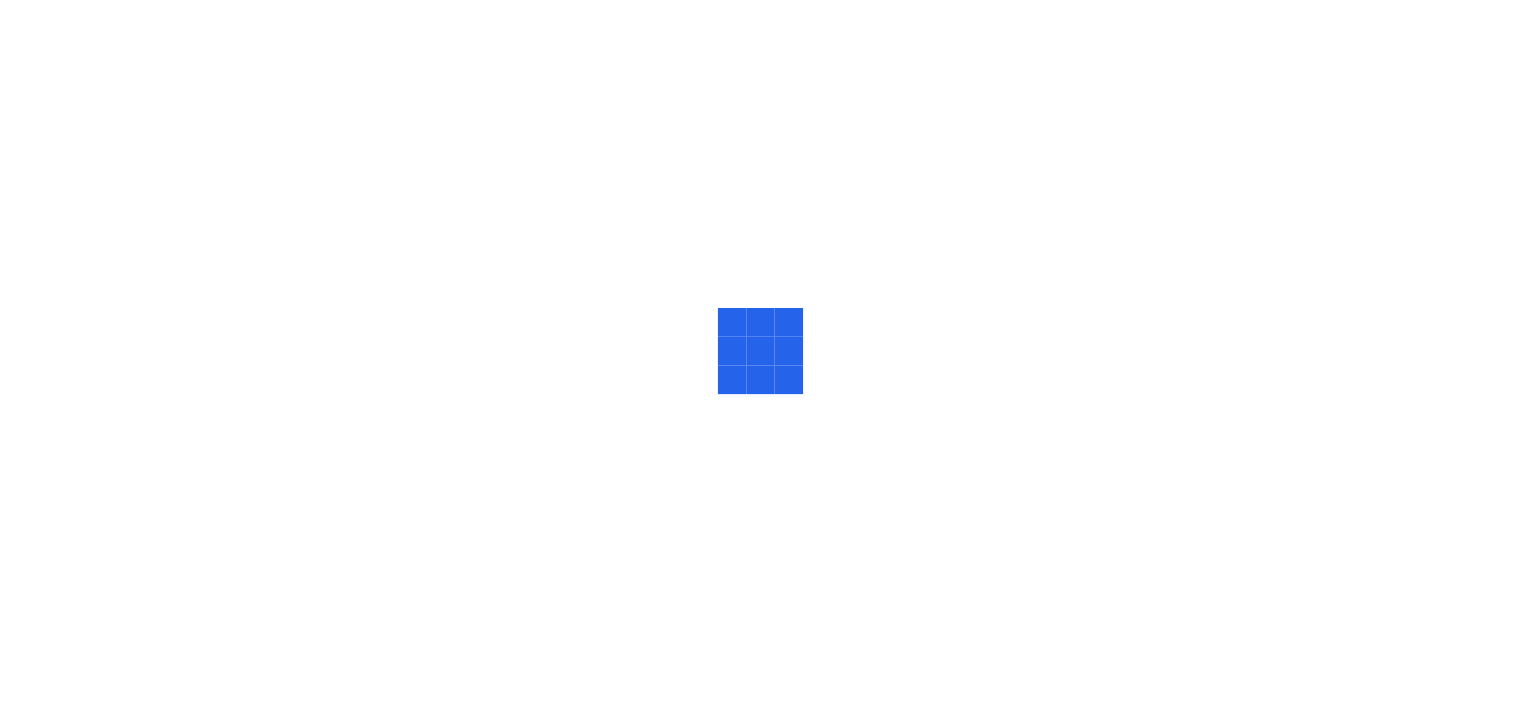 scroll, scrollTop: 0, scrollLeft: 0, axis: both 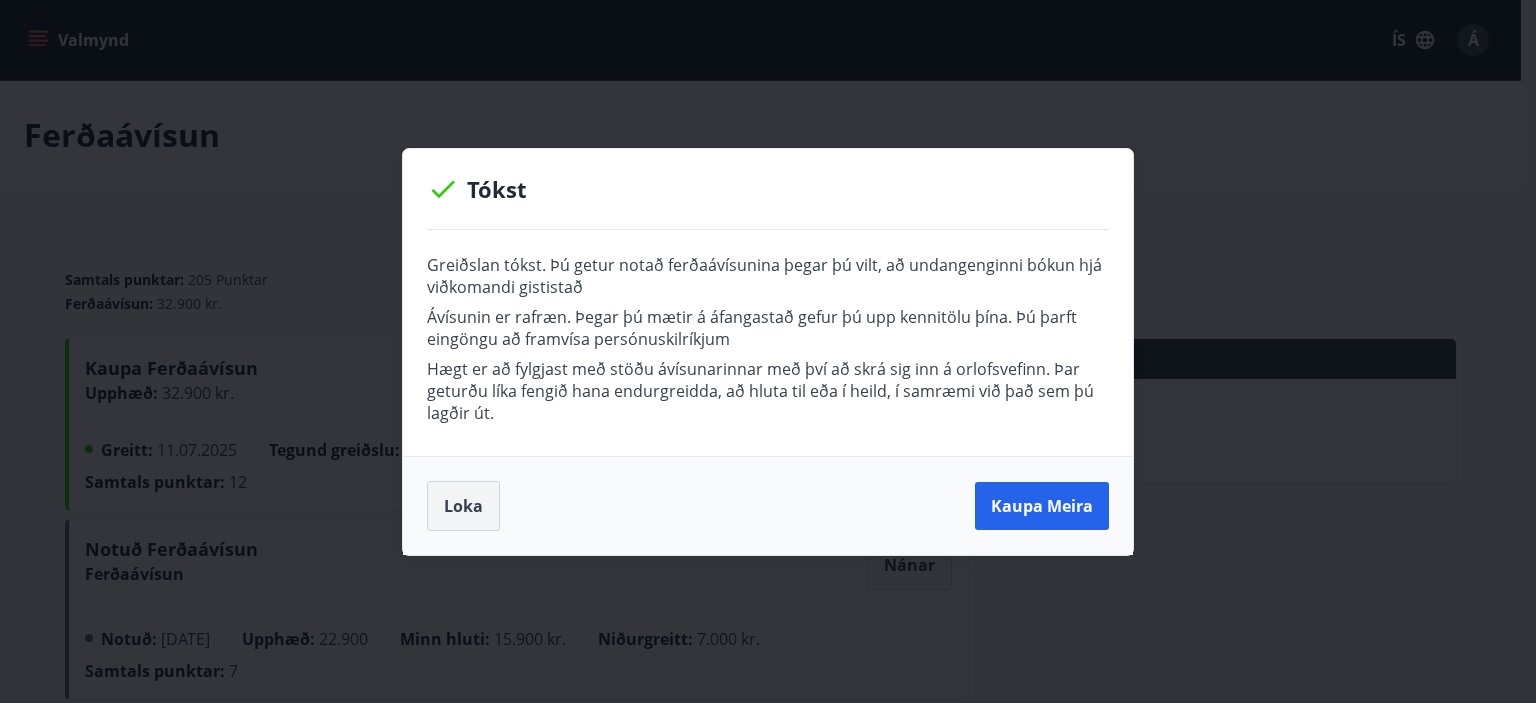 click on "Loka" at bounding box center [463, 506] 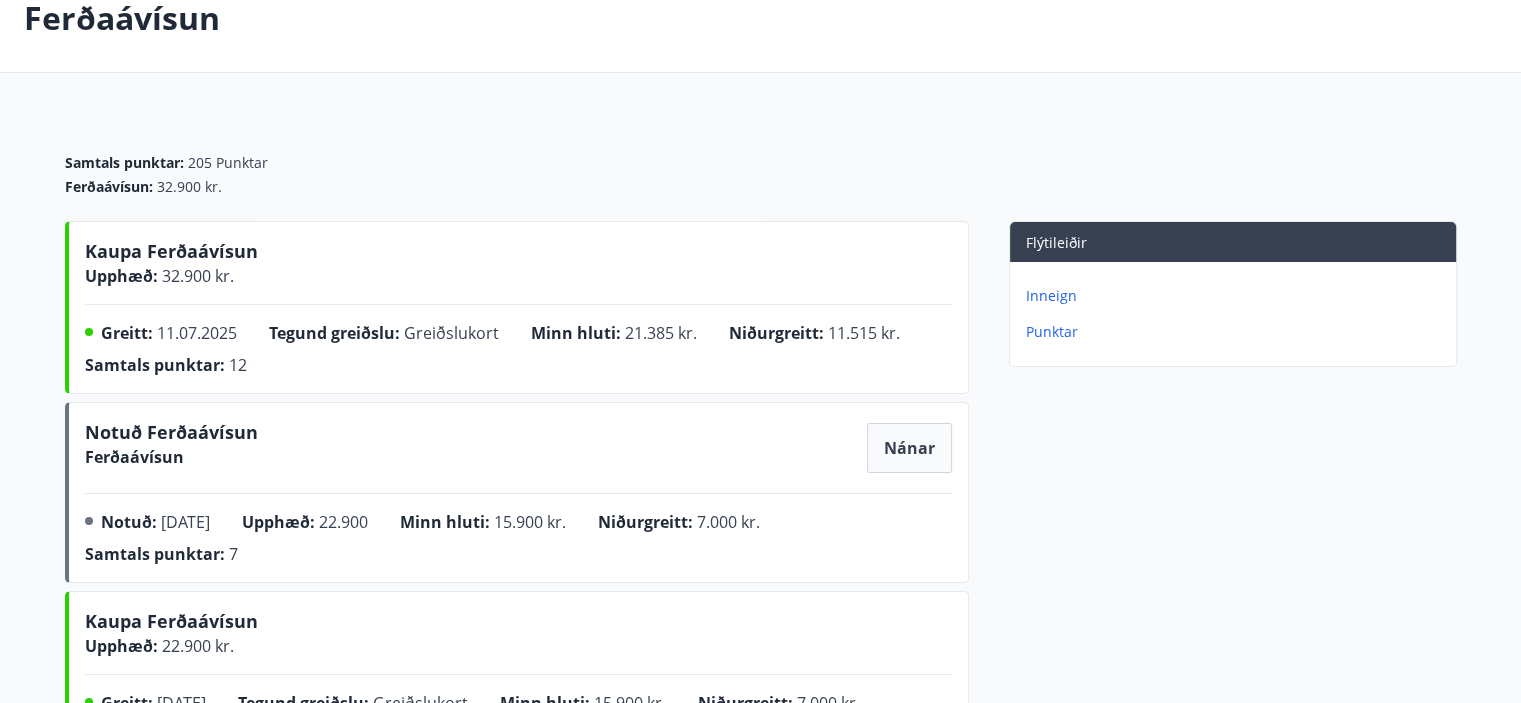 scroll, scrollTop: 300, scrollLeft: 0, axis: vertical 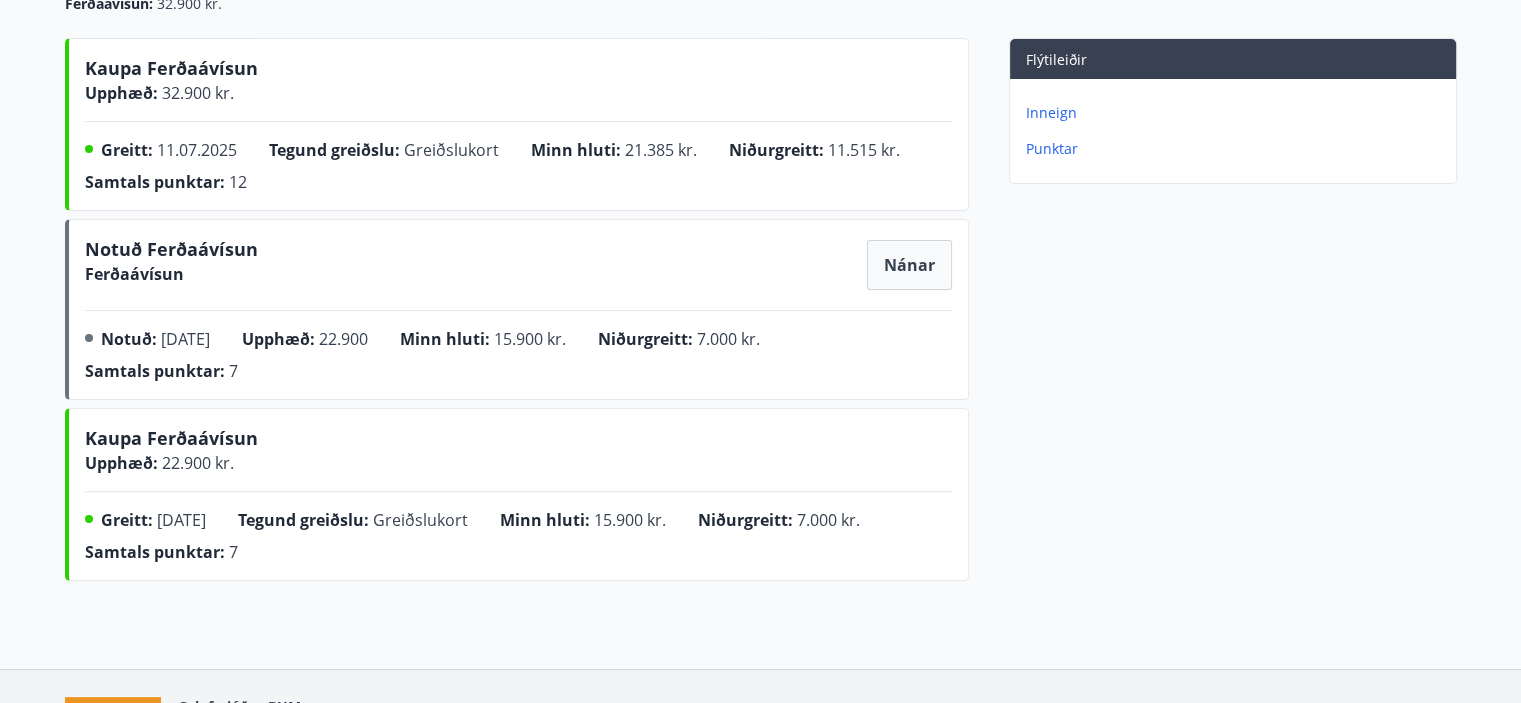 click on "Inneign" at bounding box center (1237, 113) 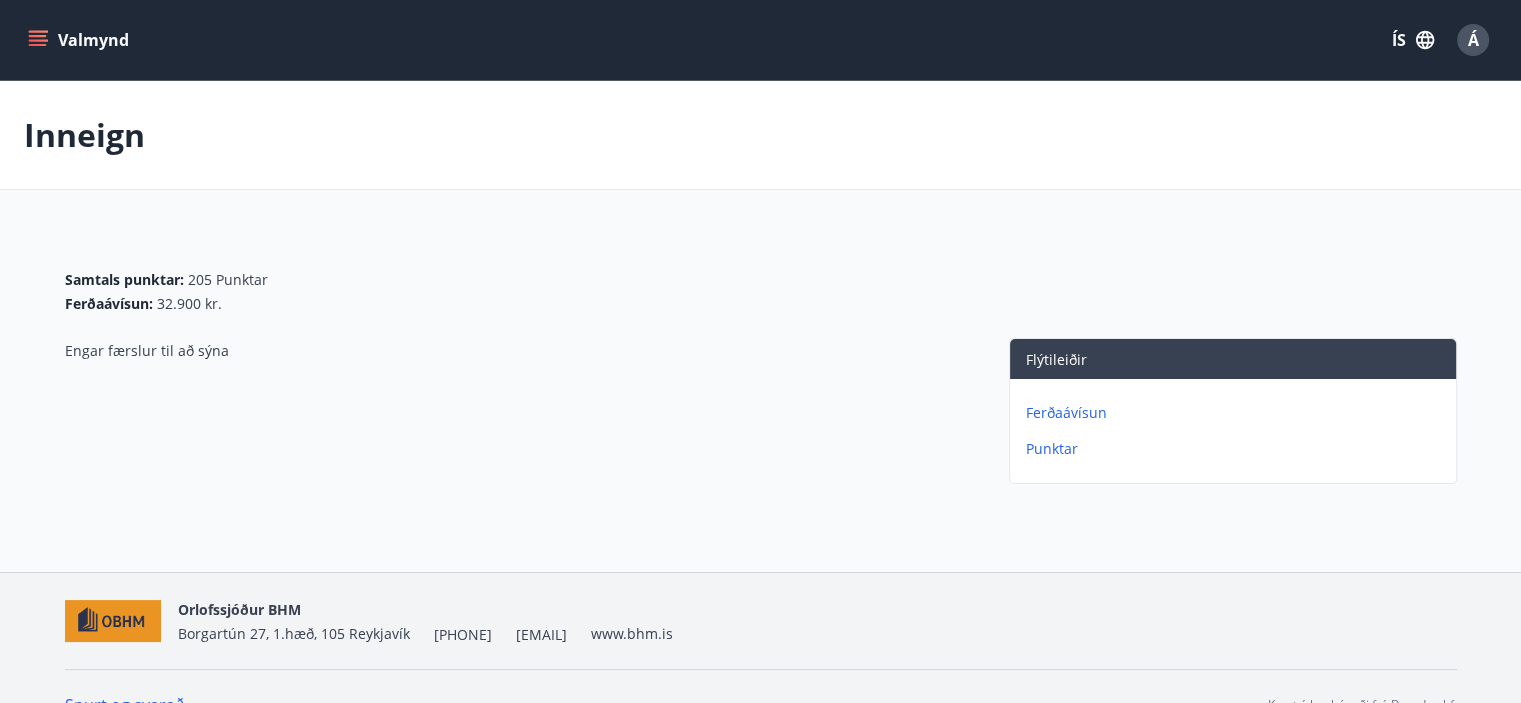 click on "Ferðaávísun" at bounding box center [1237, 413] 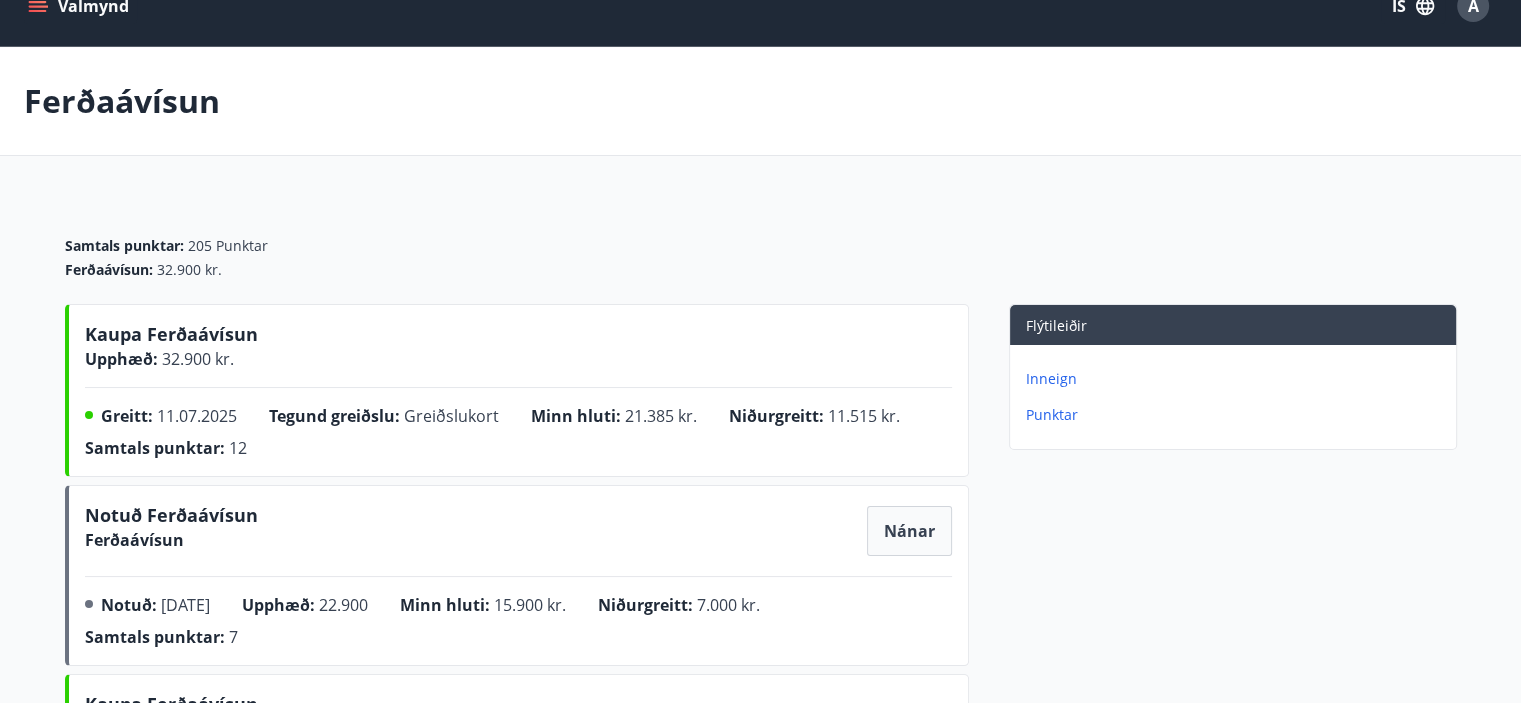 scroll, scrollTop: 0, scrollLeft: 0, axis: both 